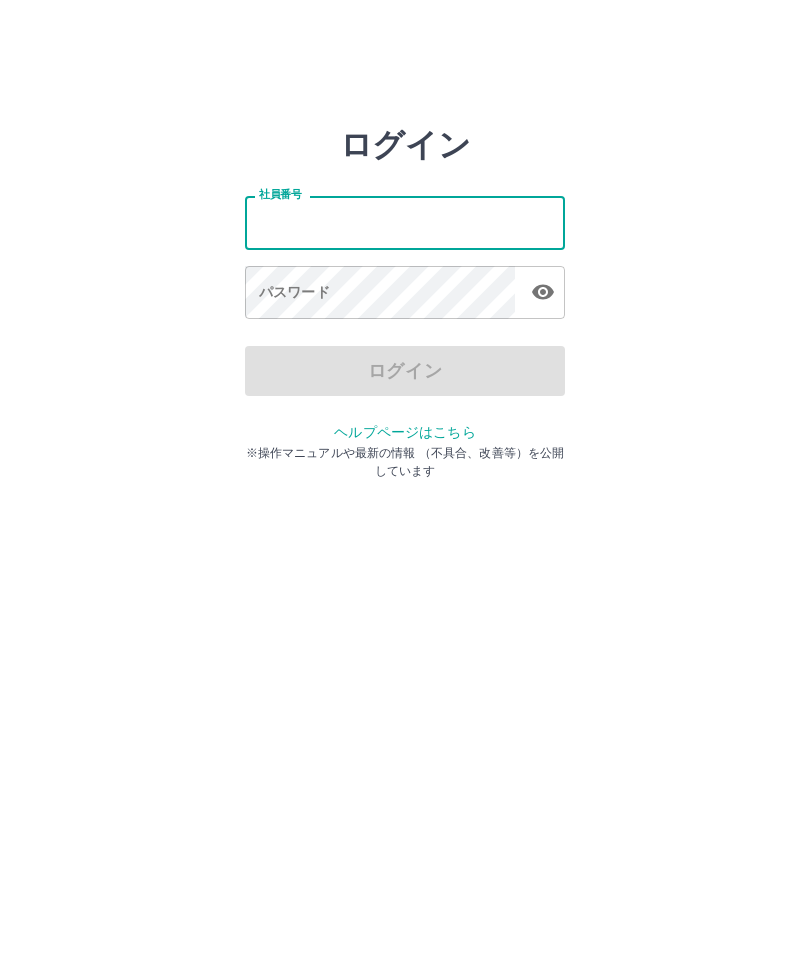 scroll, scrollTop: 0, scrollLeft: 0, axis: both 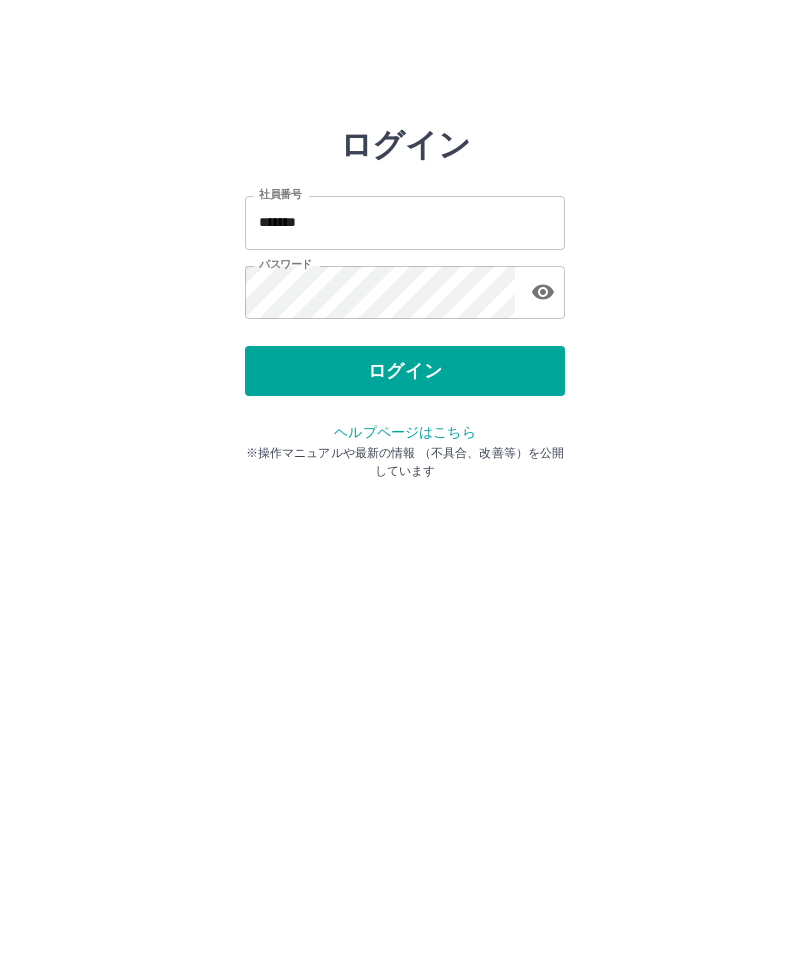 click on "ログイン" at bounding box center [405, 371] 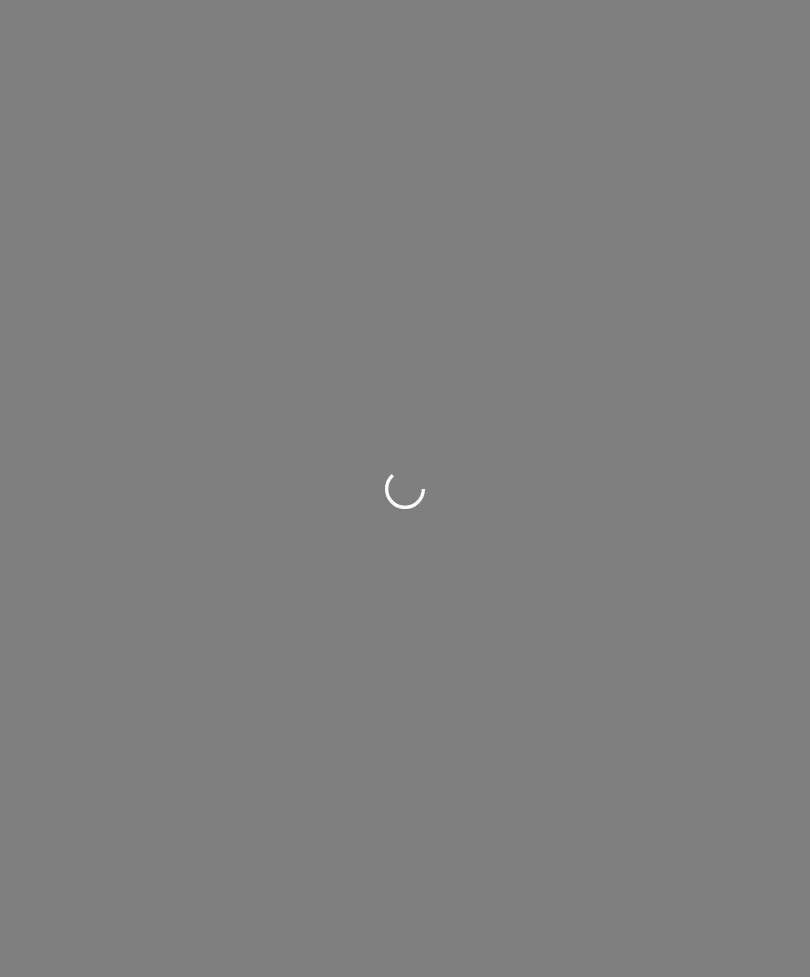 scroll, scrollTop: 0, scrollLeft: 0, axis: both 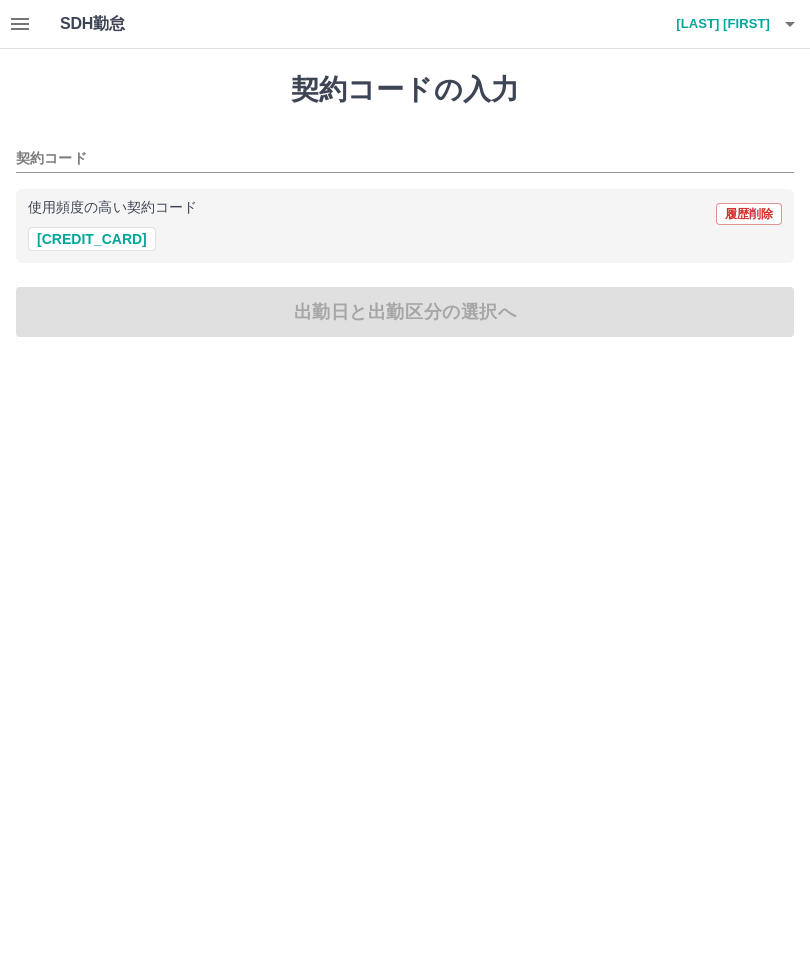 click on "[PHONE]" at bounding box center [92, 239] 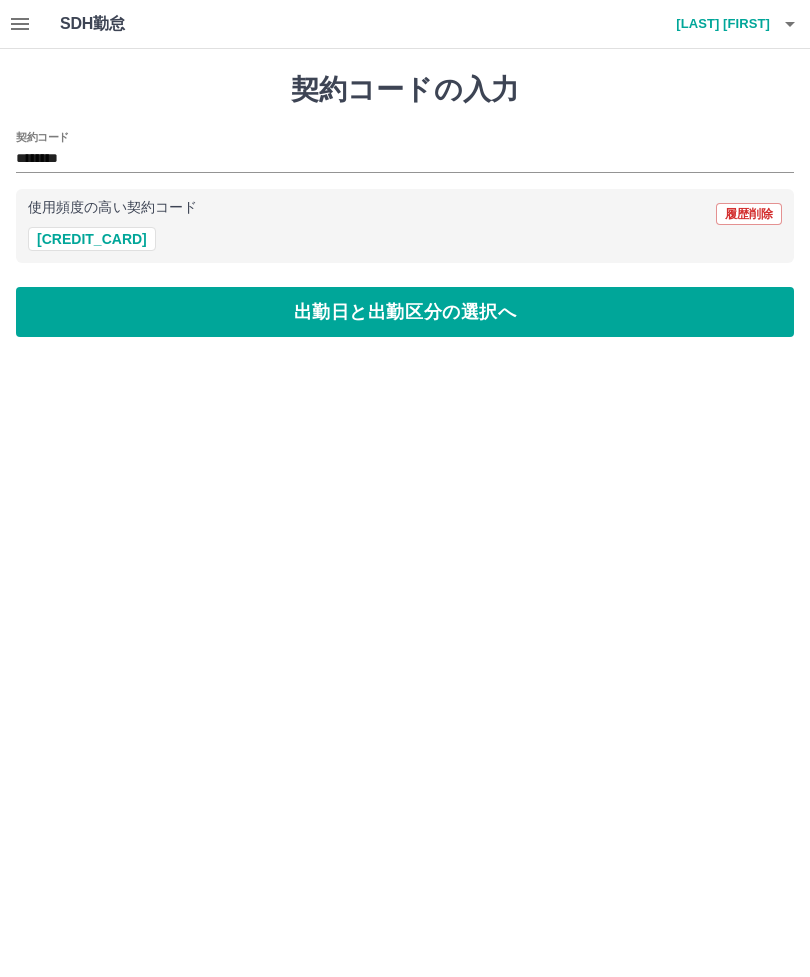 click on "出勤日と出勤区分の選択へ" at bounding box center (405, 312) 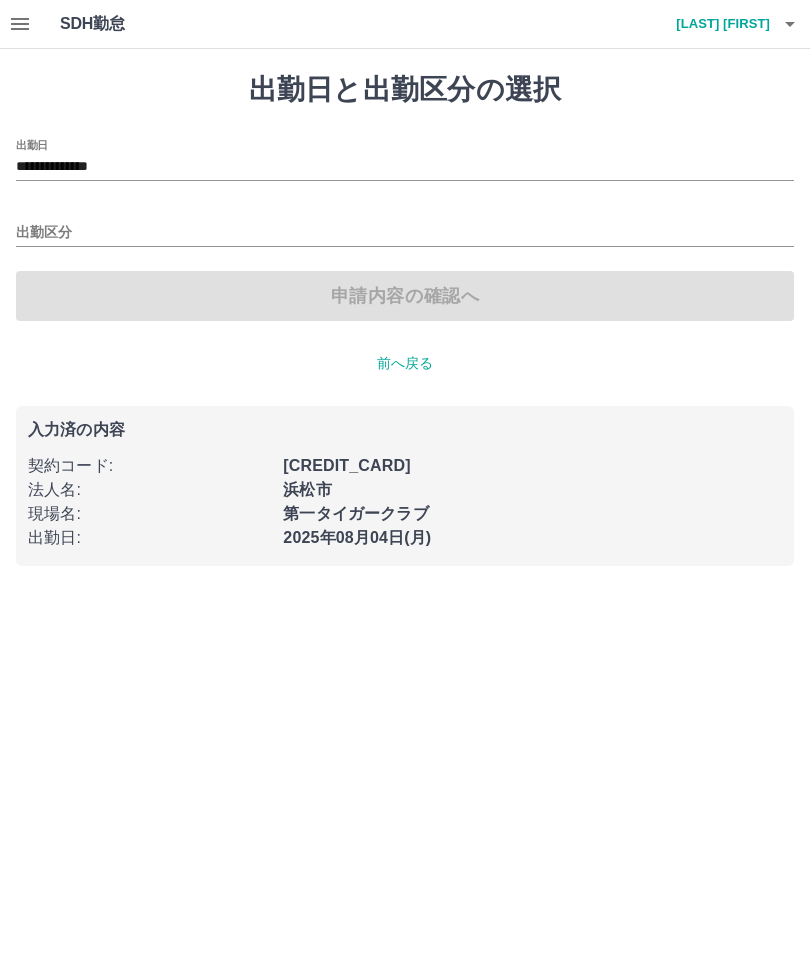 click on "出勤区分" at bounding box center (405, 233) 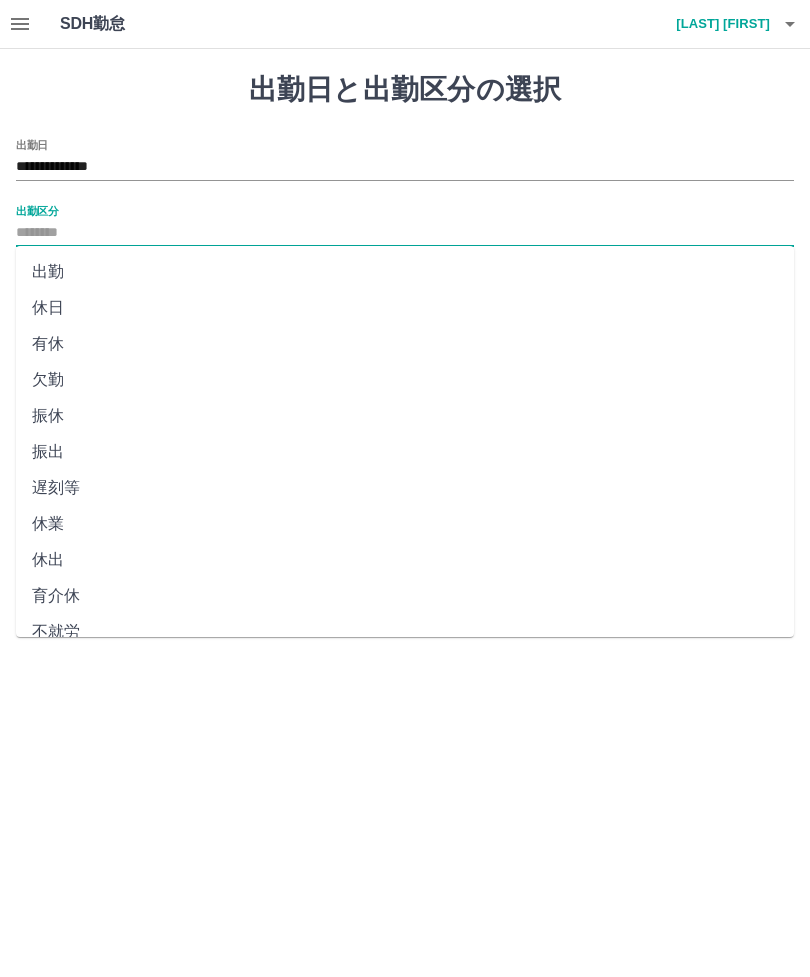 click on "出勤" at bounding box center (405, 272) 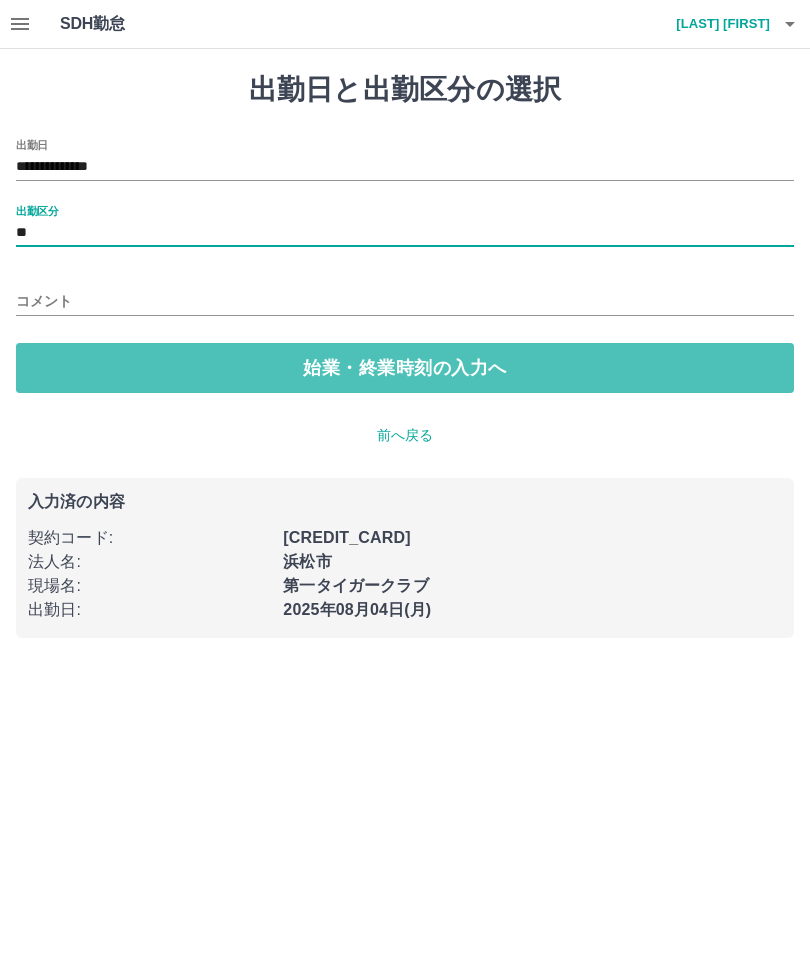 click on "始業・終業時刻の入力へ" at bounding box center (405, 368) 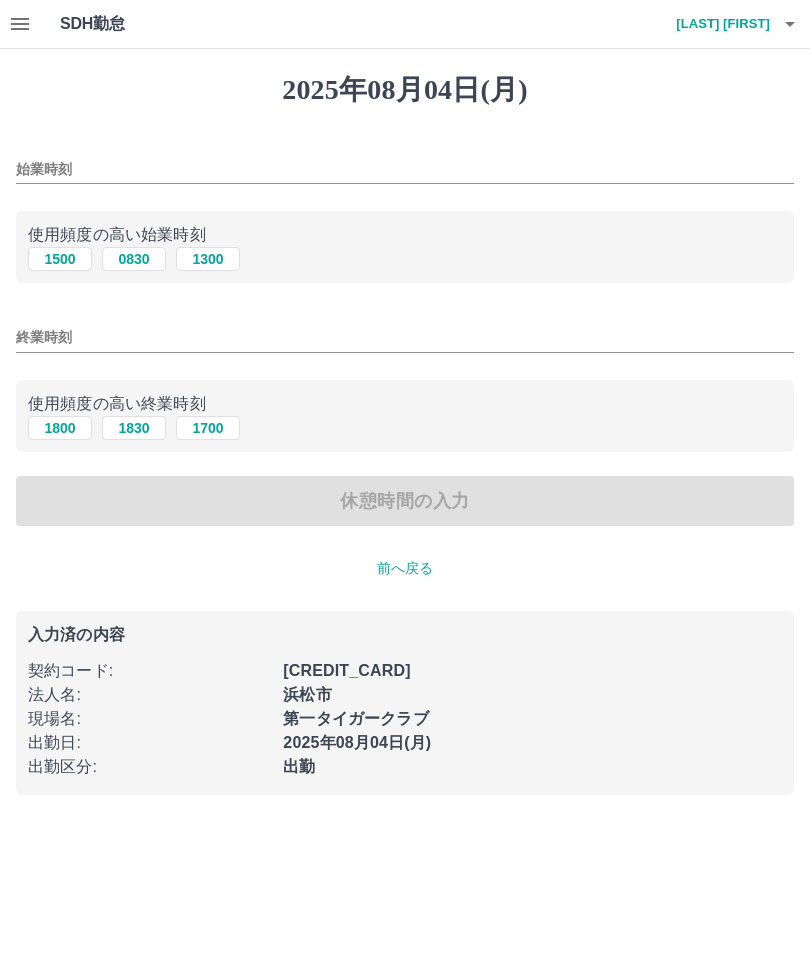 click on "始業時刻" at bounding box center [405, 169] 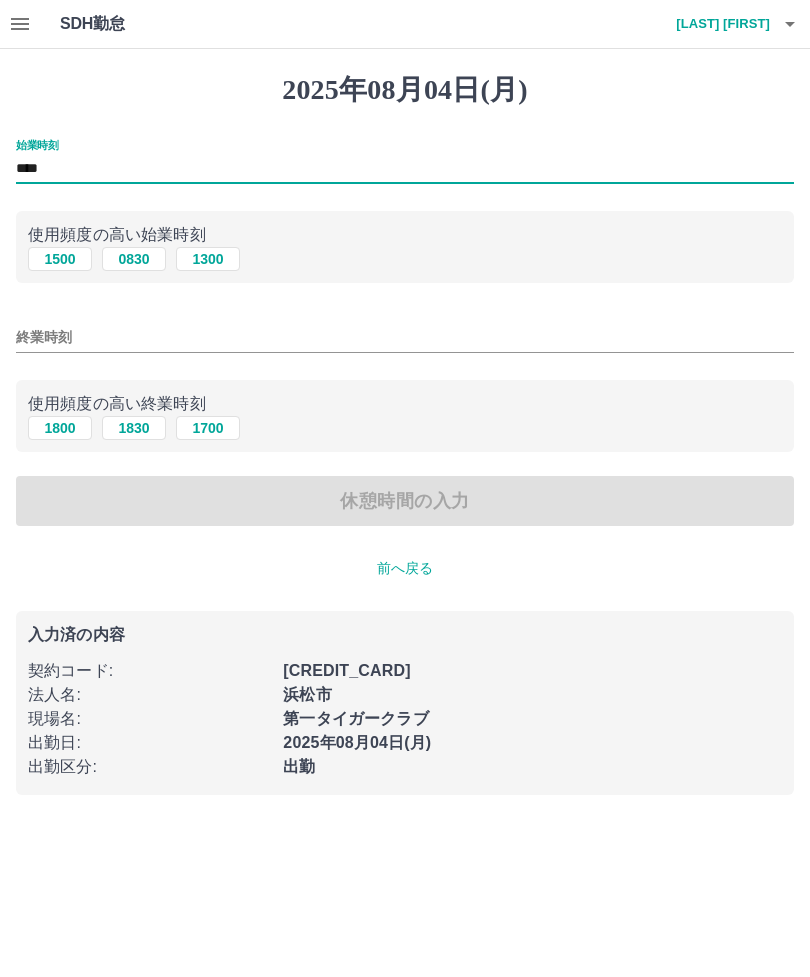type on "****" 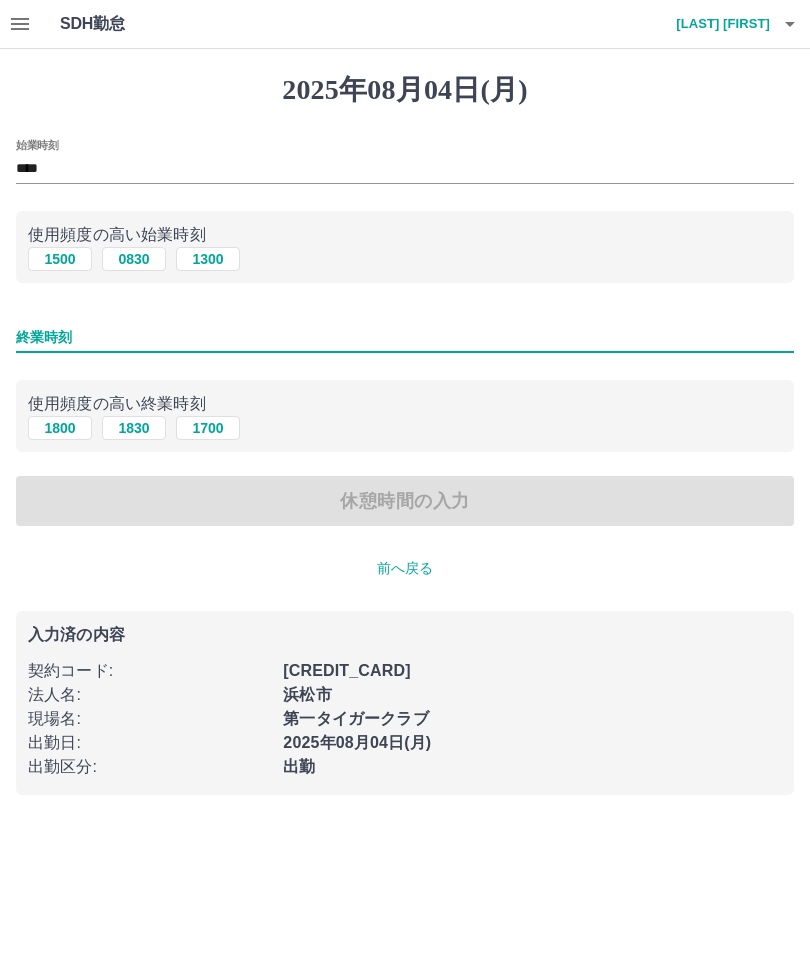 click on "1700" at bounding box center [208, 428] 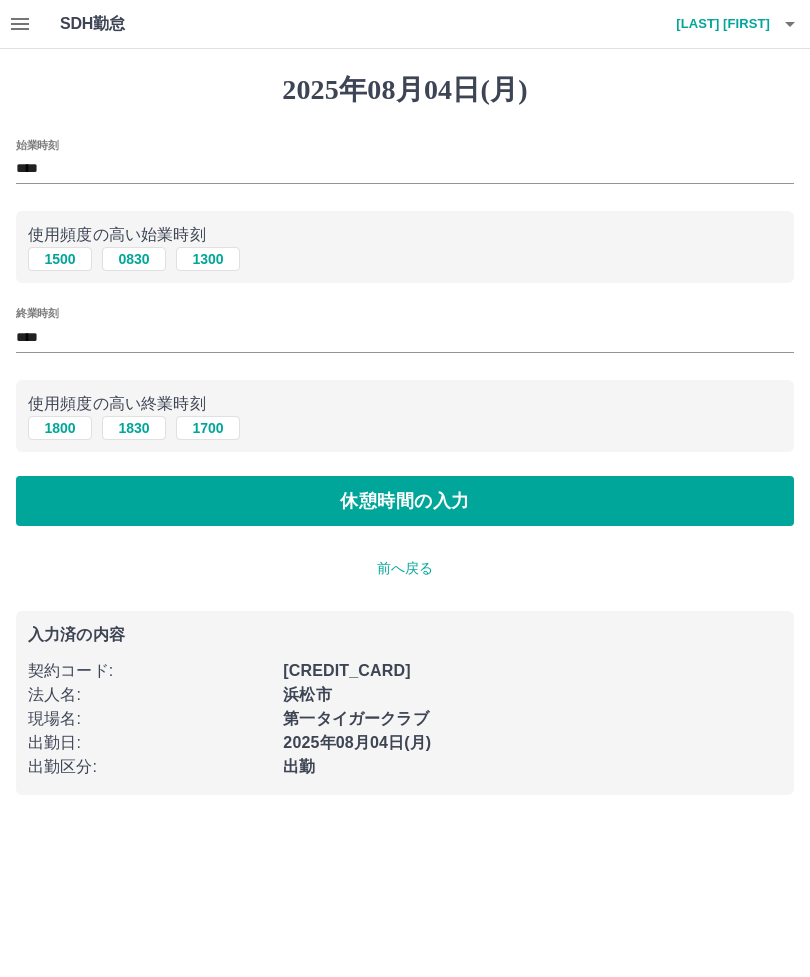 click on "休憩時間の入力" at bounding box center [405, 501] 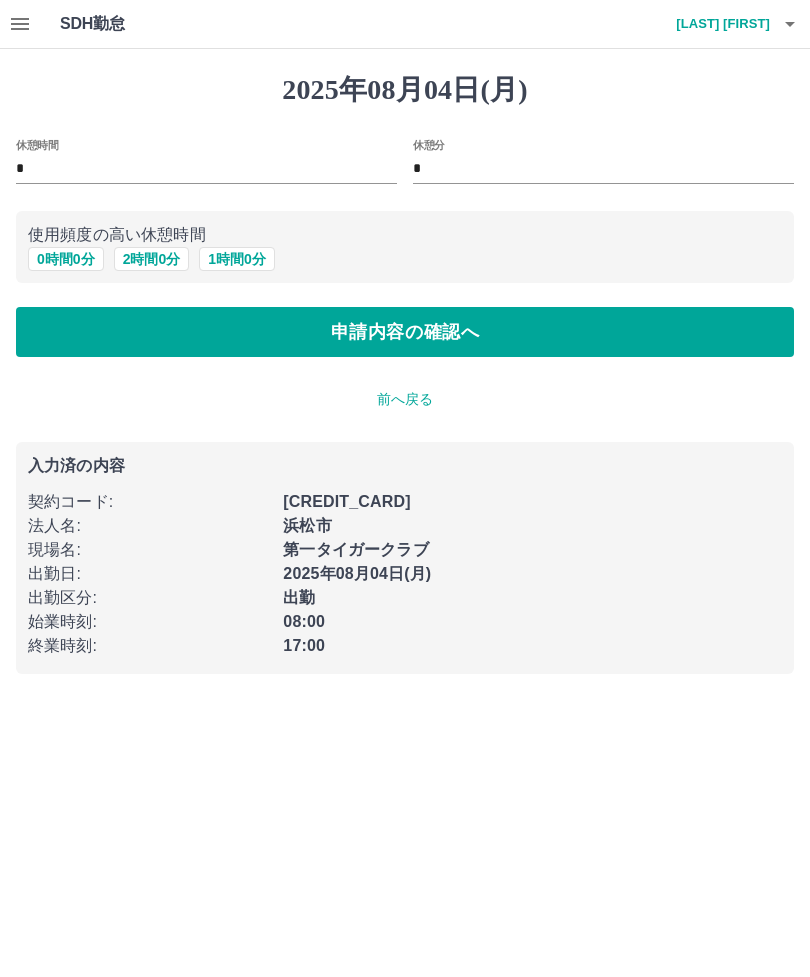 click on "申請内容の確認へ" at bounding box center (405, 332) 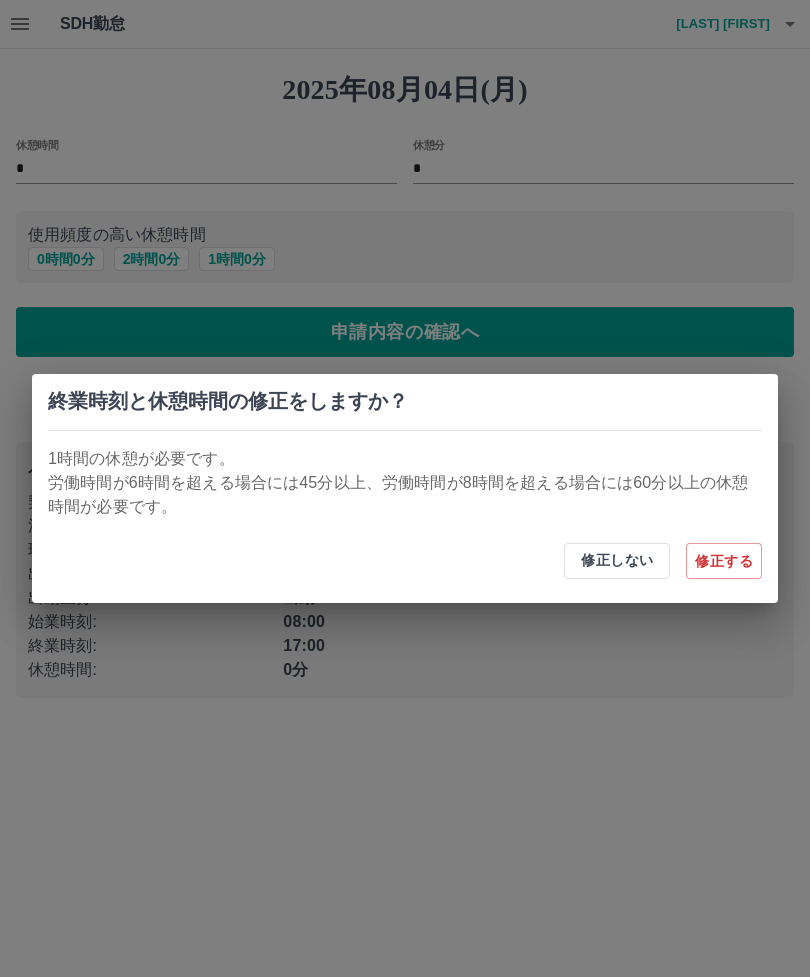 click on "修正する" at bounding box center (724, 561) 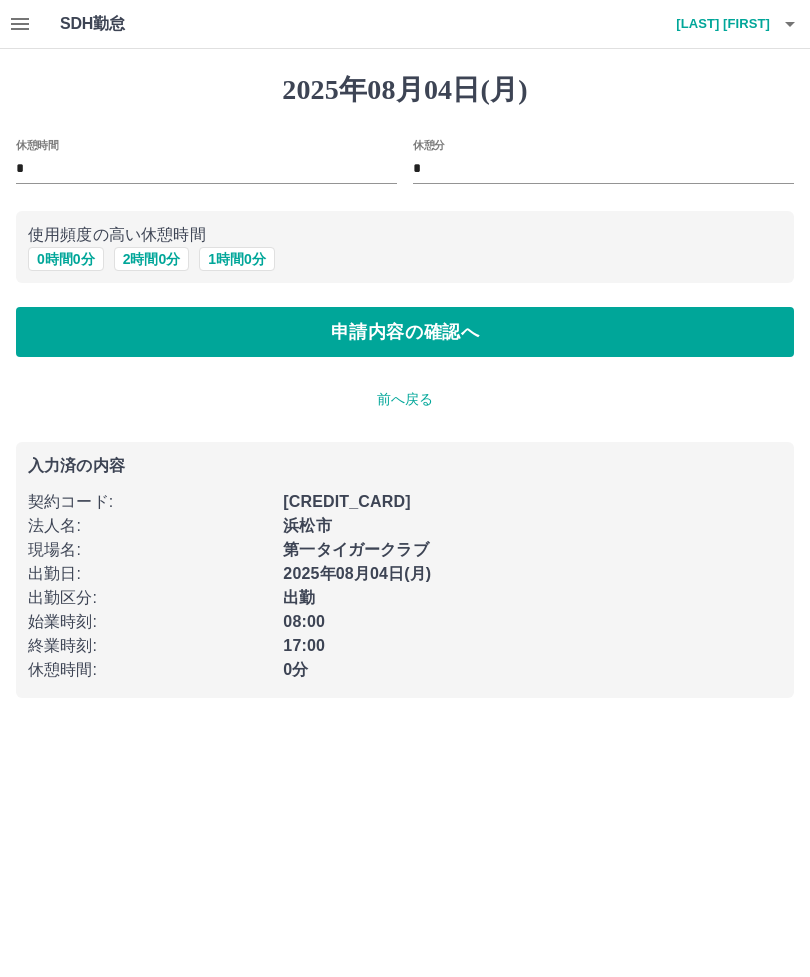 click on "1 時間 0 分" at bounding box center [237, 259] 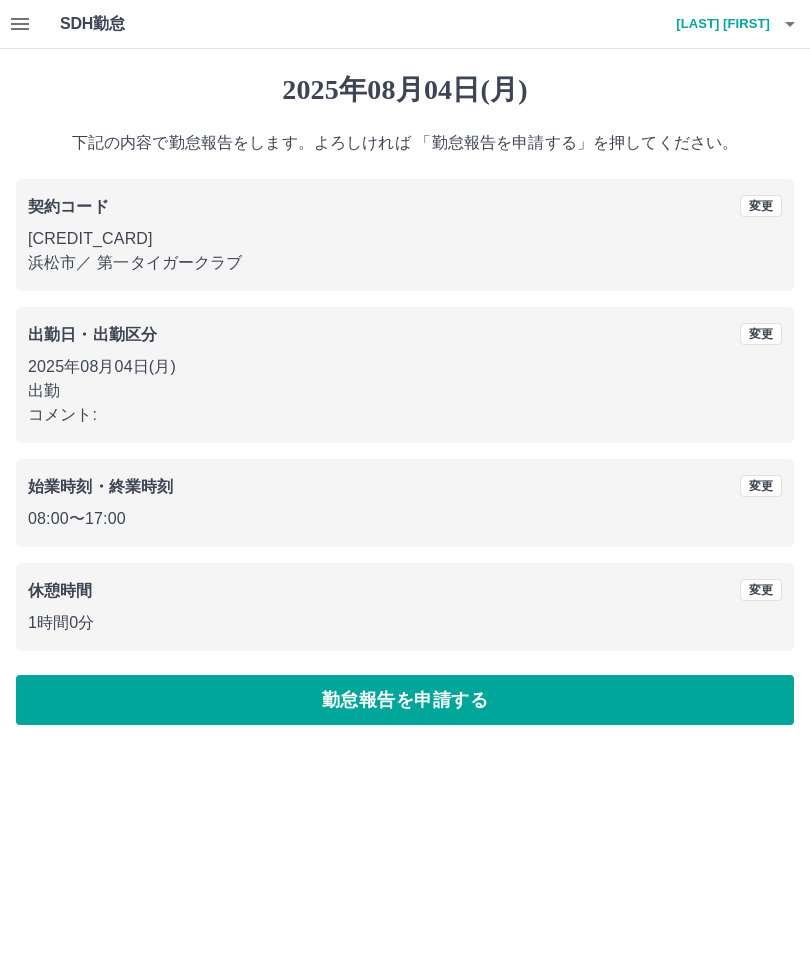 click on "勤怠報告を申請する" at bounding box center (405, 700) 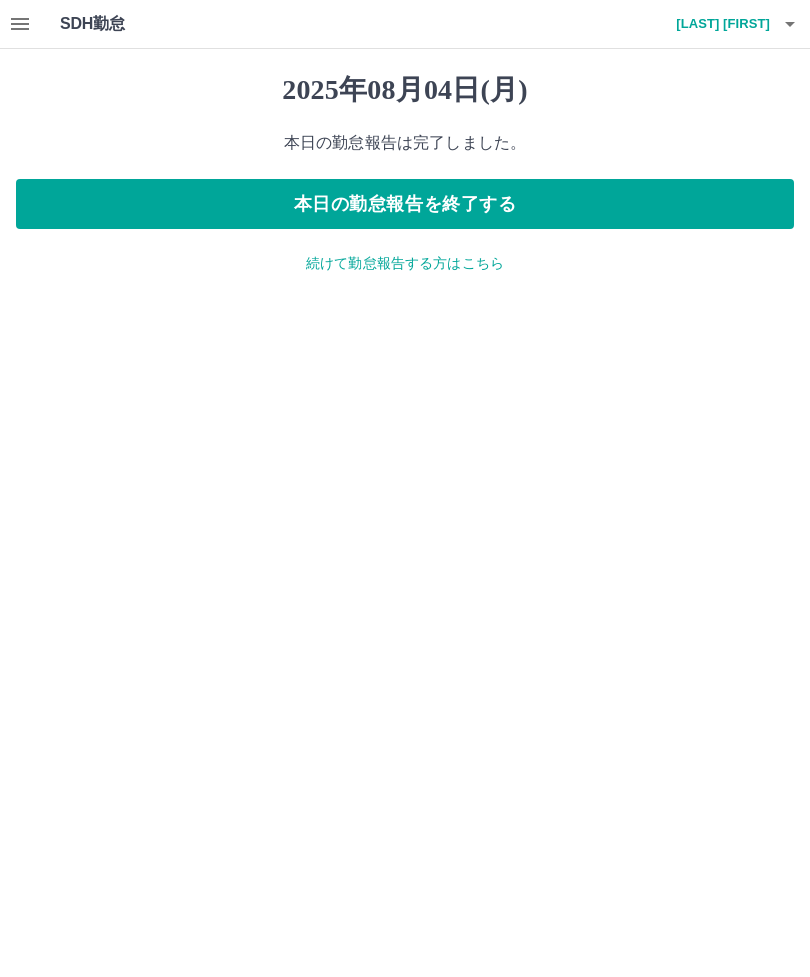 click on "本日の勤怠報告を終了する" at bounding box center [405, 204] 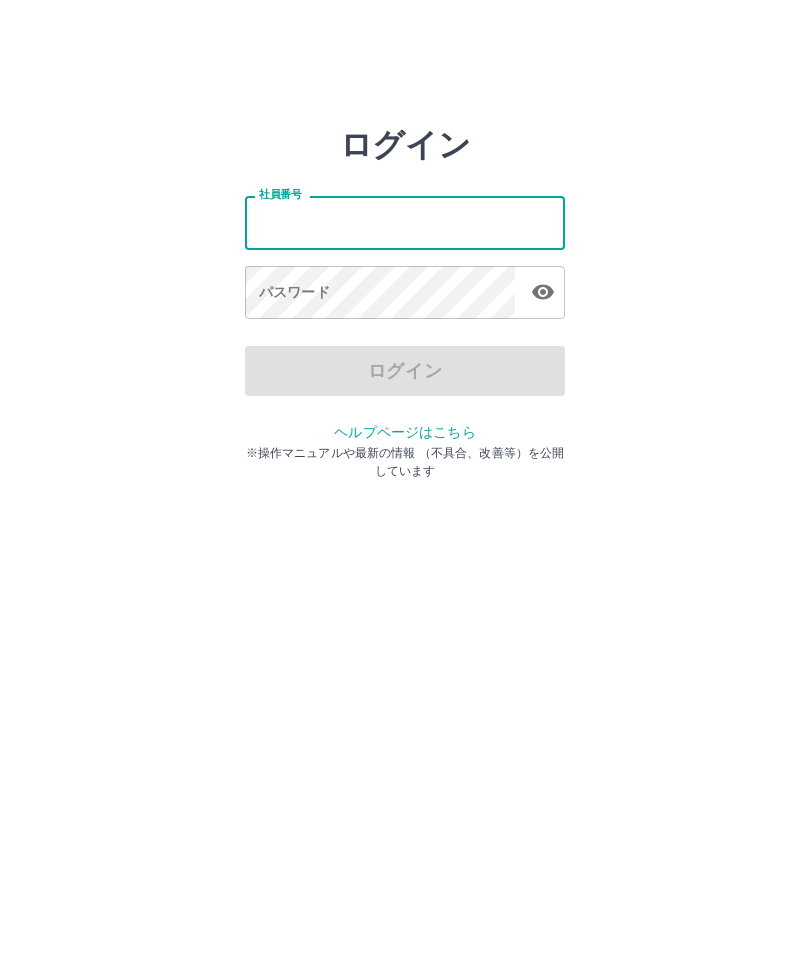 scroll, scrollTop: 0, scrollLeft: 0, axis: both 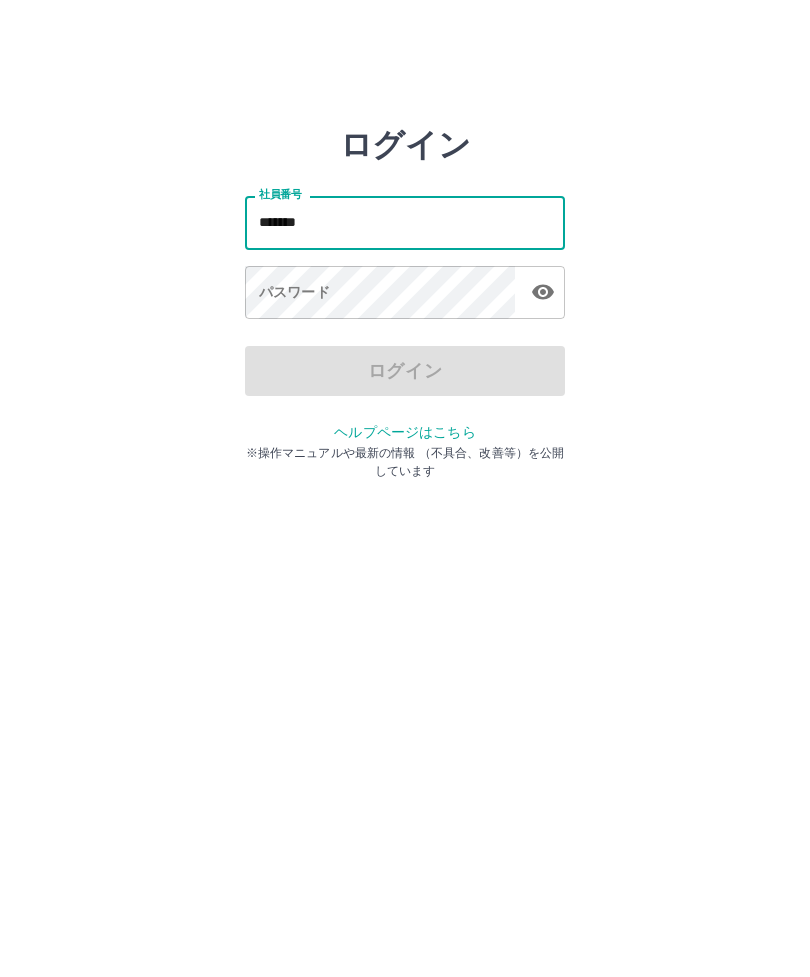 type on "*******" 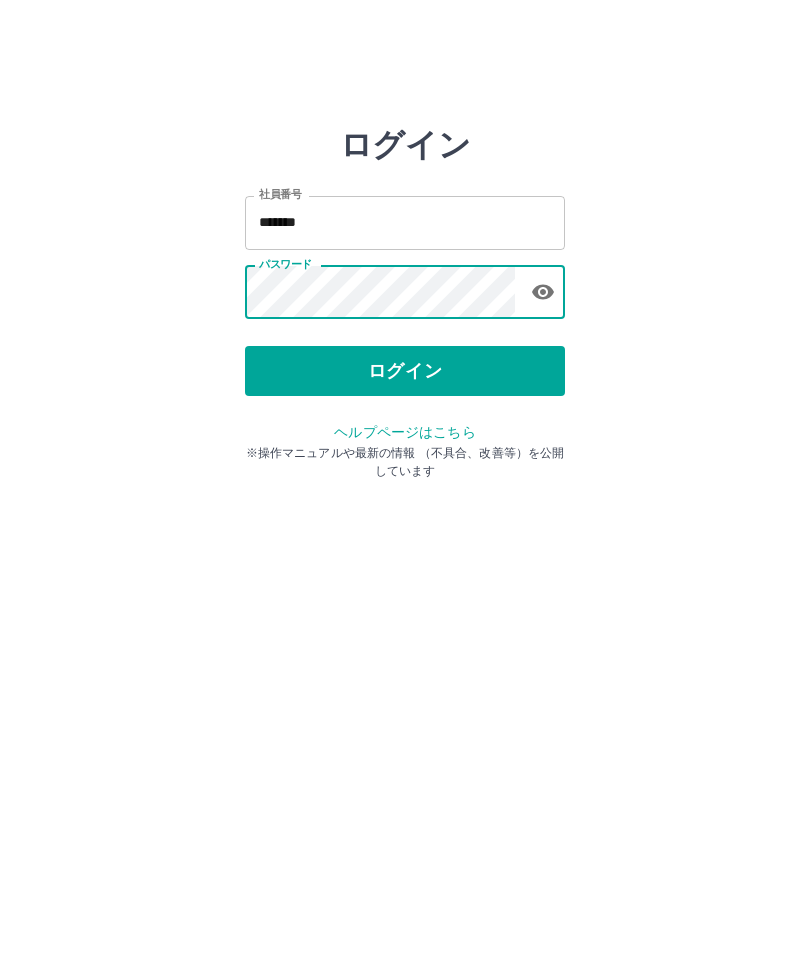 click on "ログイン" at bounding box center (405, 371) 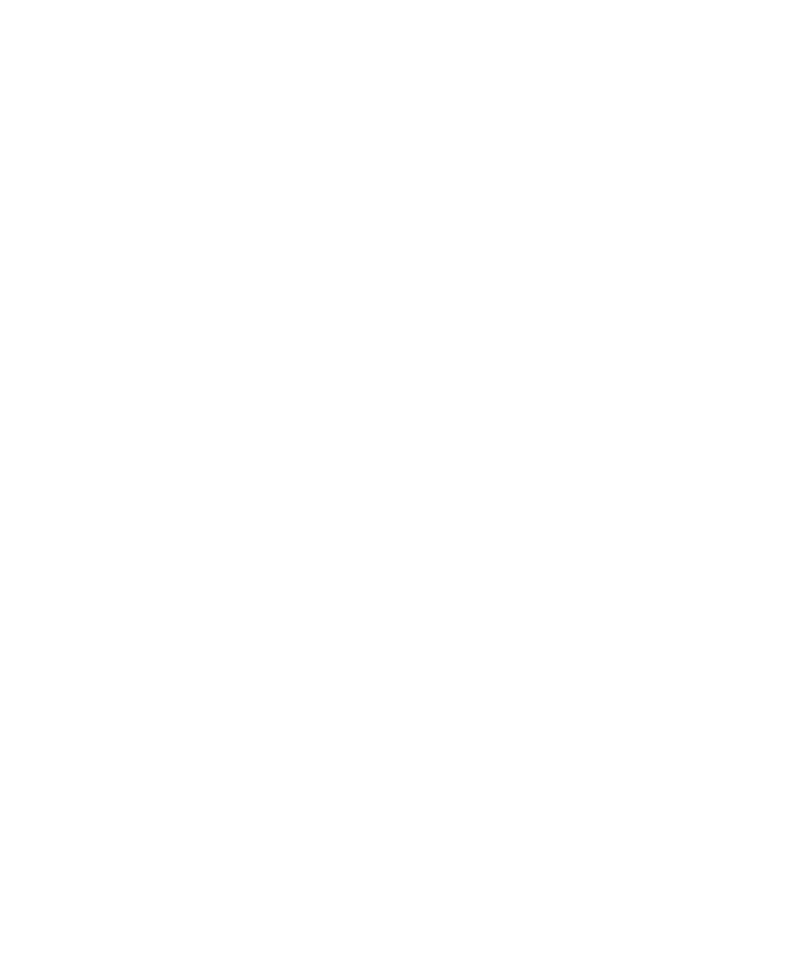 scroll, scrollTop: 0, scrollLeft: 0, axis: both 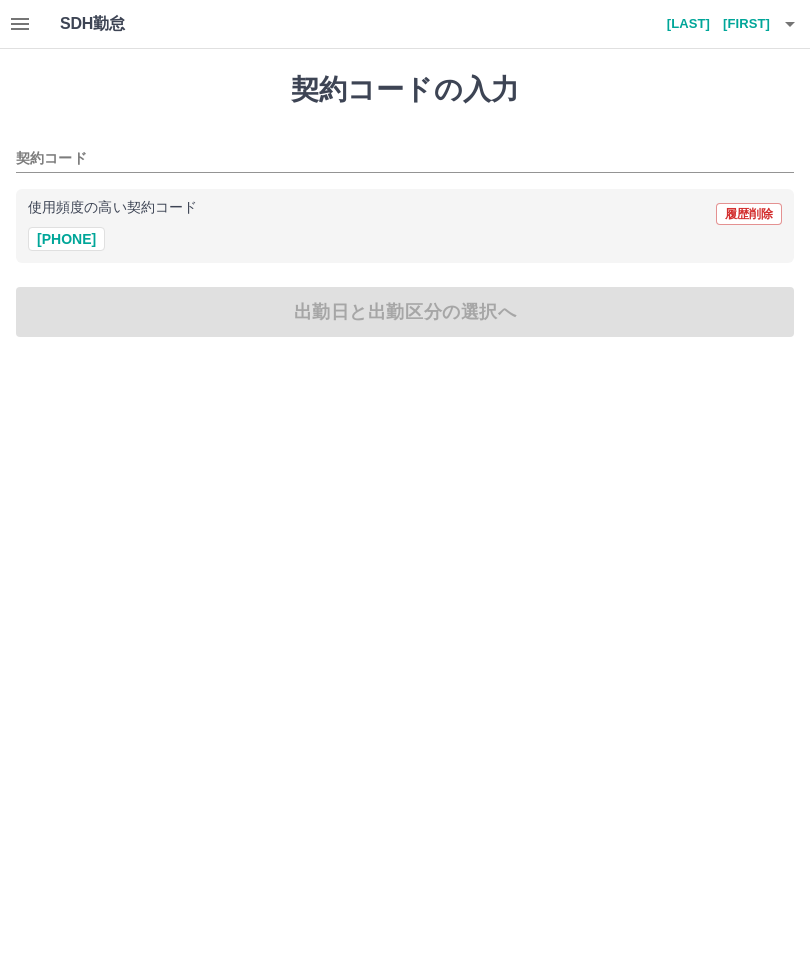 click on "[PHONE]" at bounding box center [66, 239] 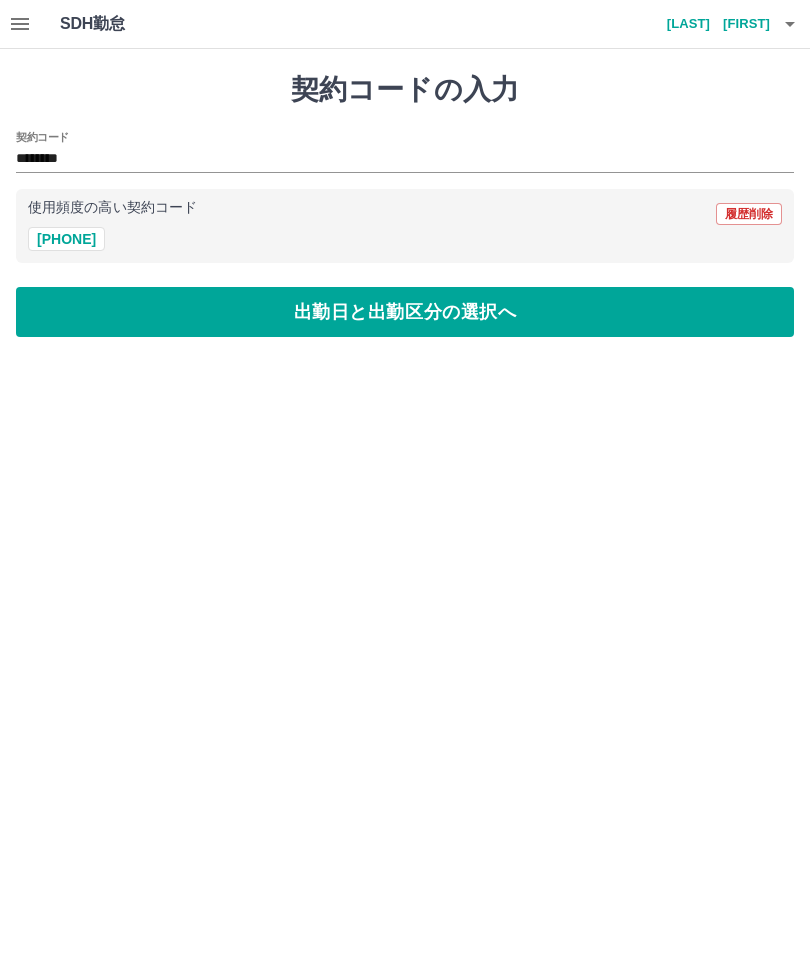 click on "出勤日と出勤区分の選択へ" at bounding box center [405, 312] 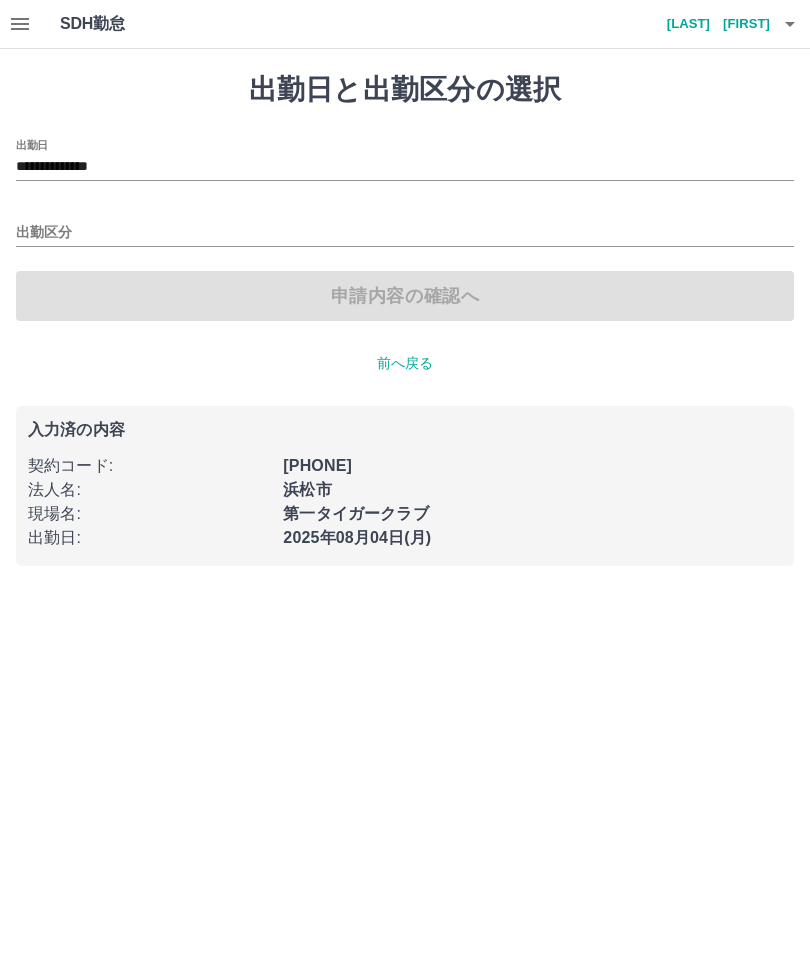 click on "出勤区分" at bounding box center (405, 233) 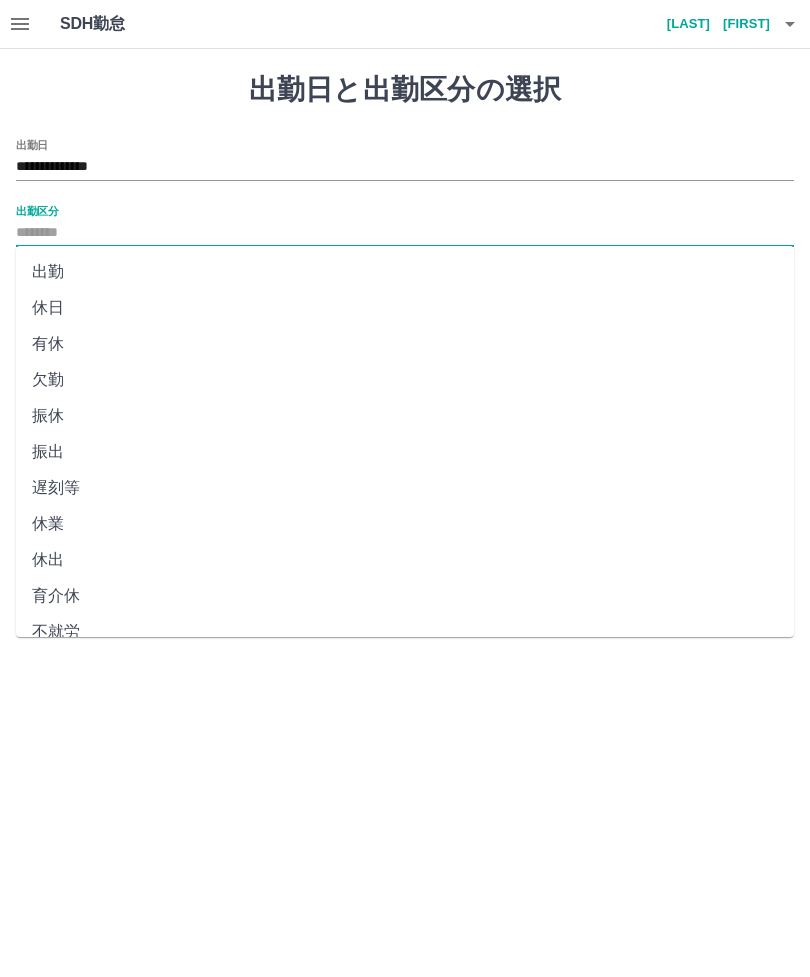 click on "出勤" at bounding box center [405, 272] 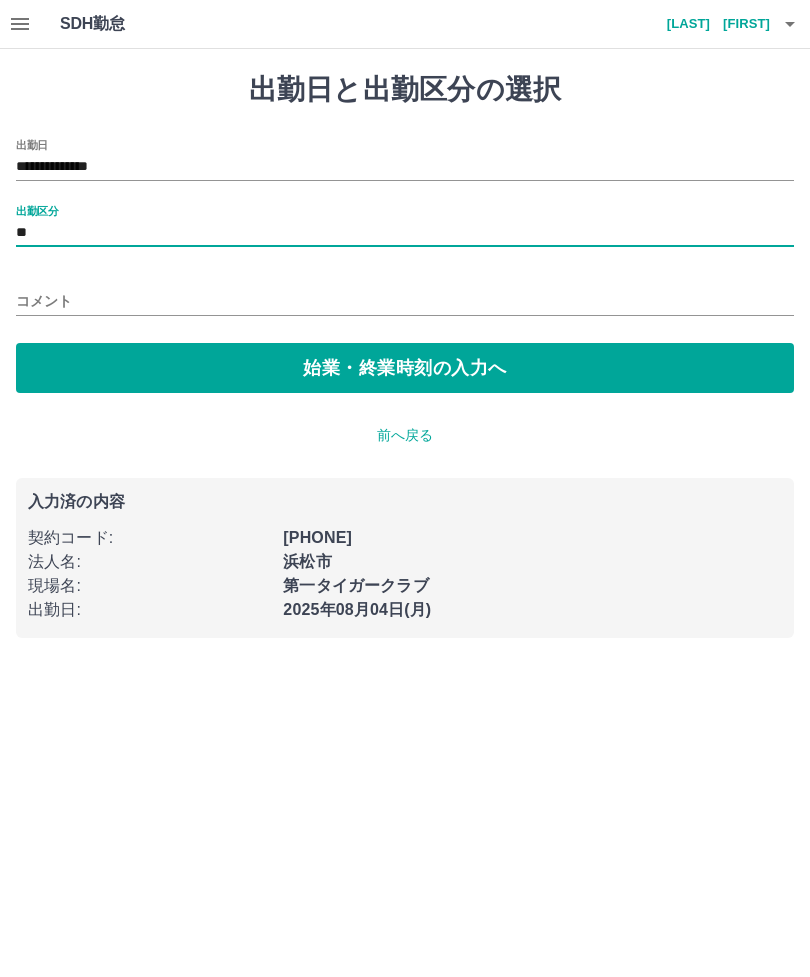 click on "始業・終業時刻の入力へ" at bounding box center [405, 368] 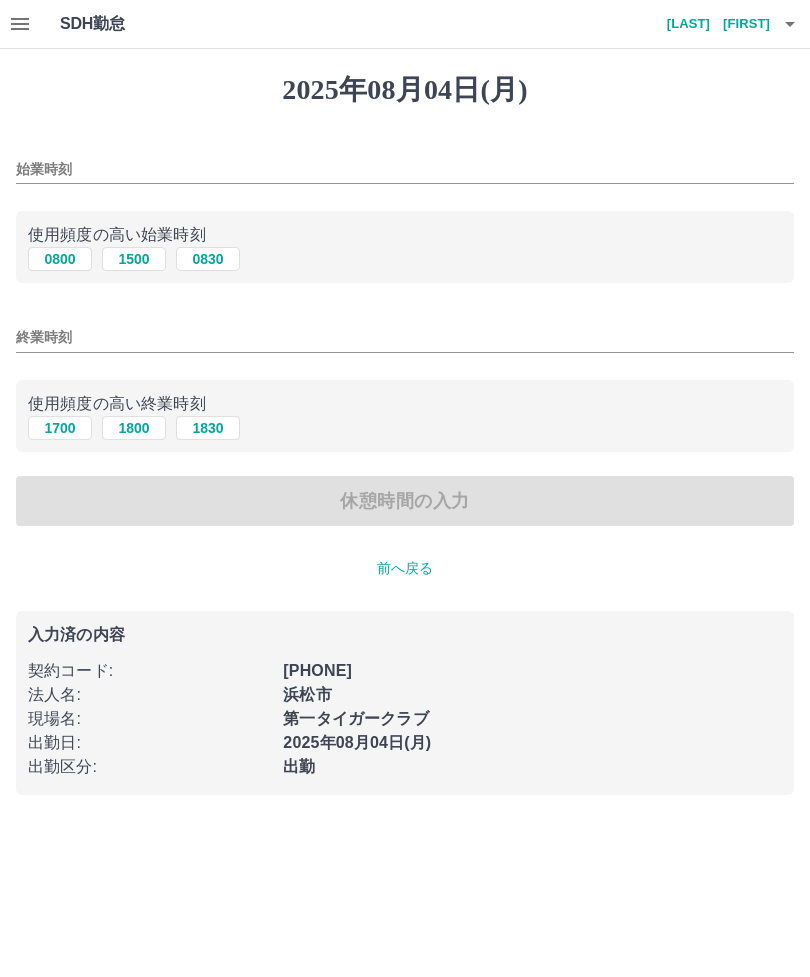 click on "0800" at bounding box center (60, 259) 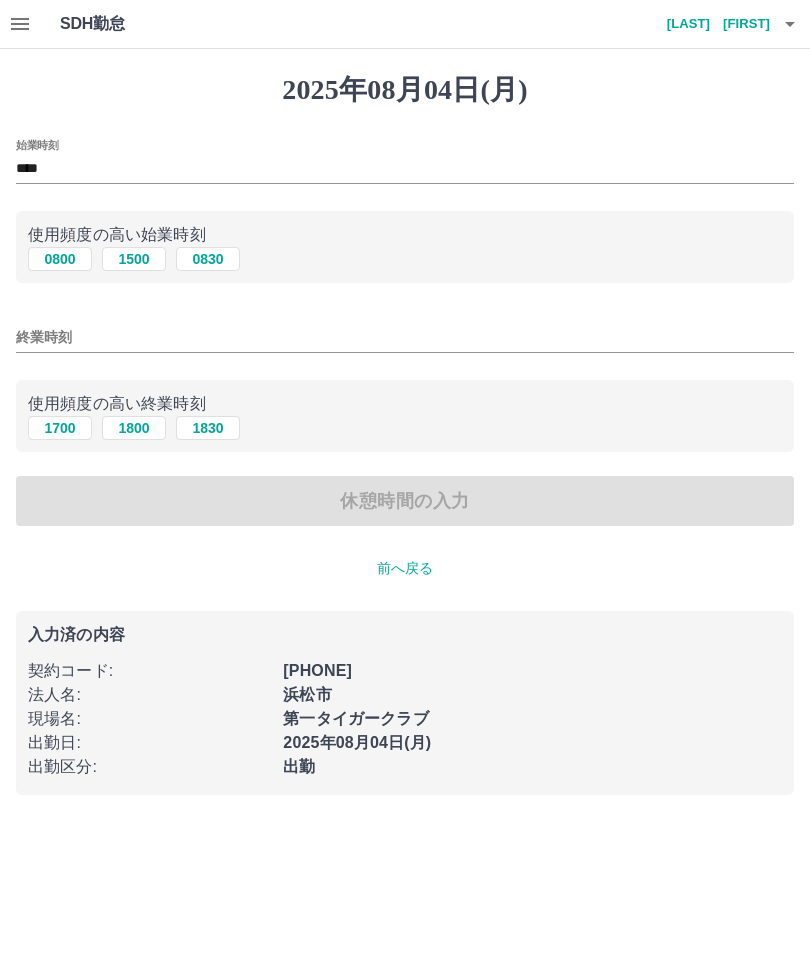 click on "終業時刻" at bounding box center (405, 337) 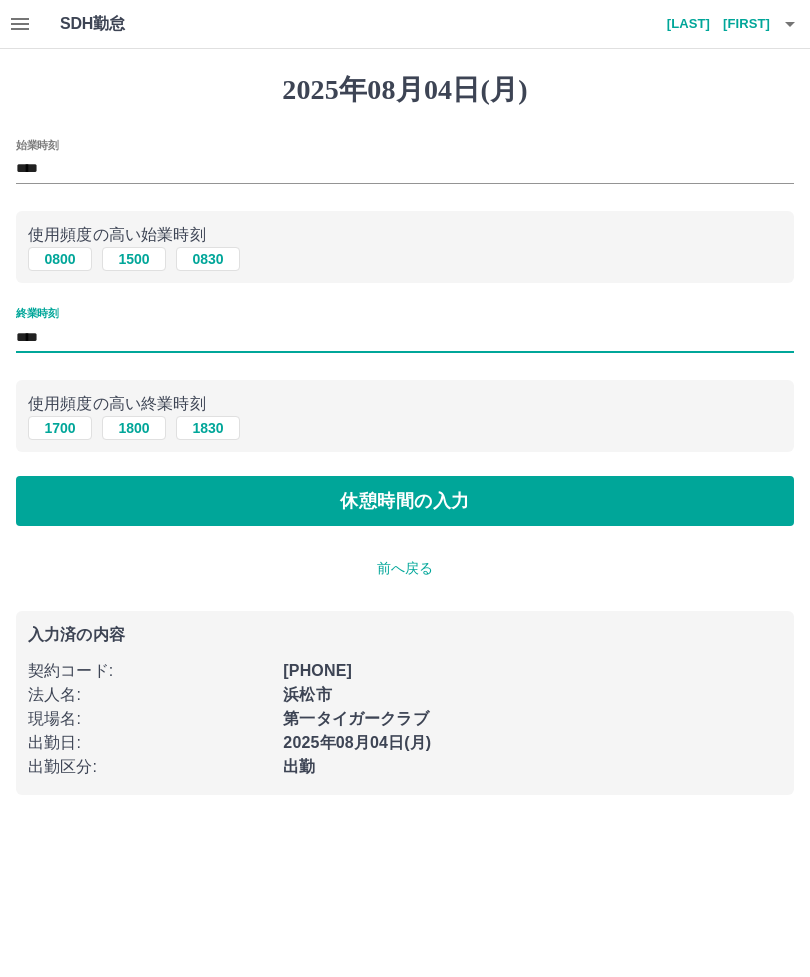 type on "****" 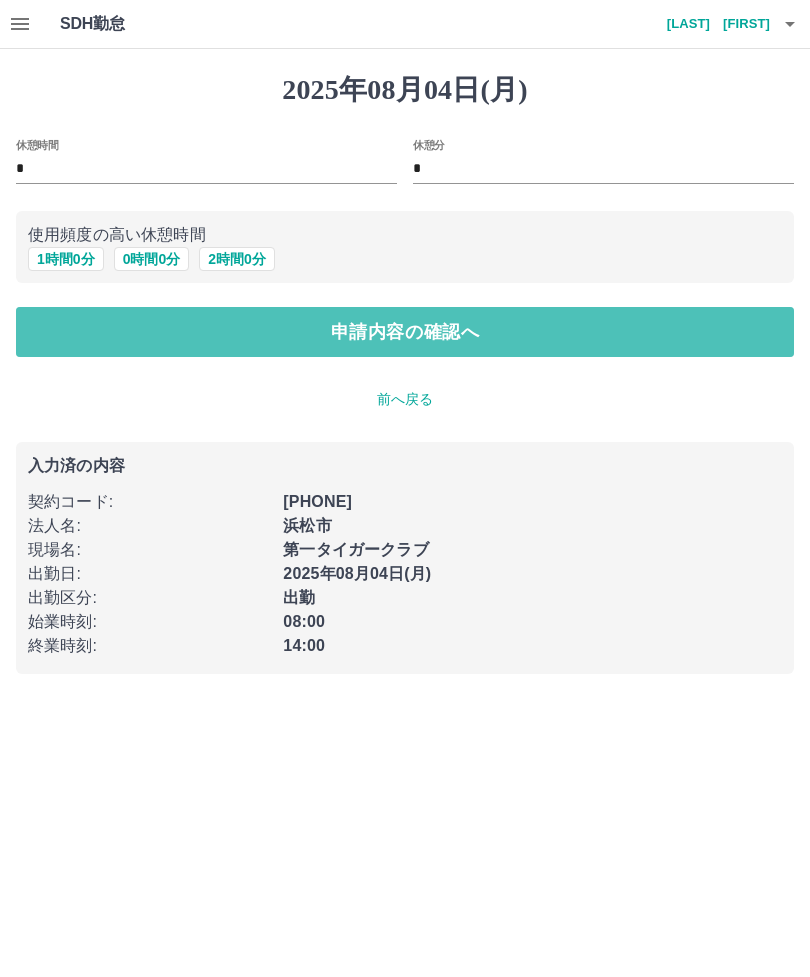 click on "申請内容の確認へ" at bounding box center (405, 332) 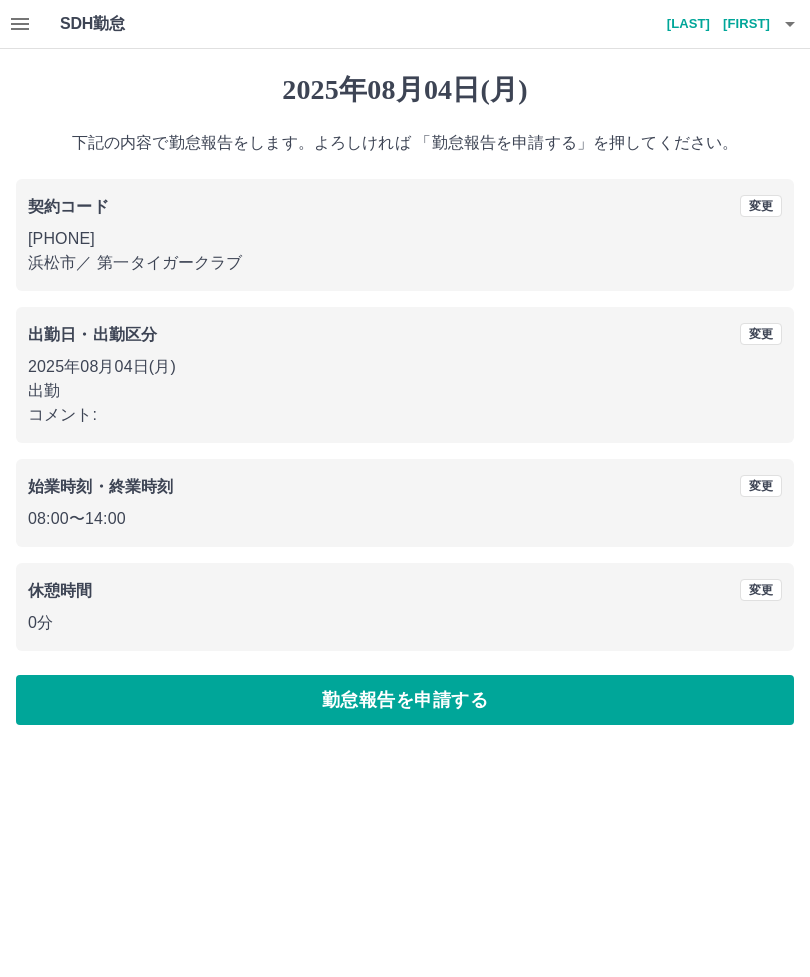 click on "勤怠報告を申請する" at bounding box center (405, 700) 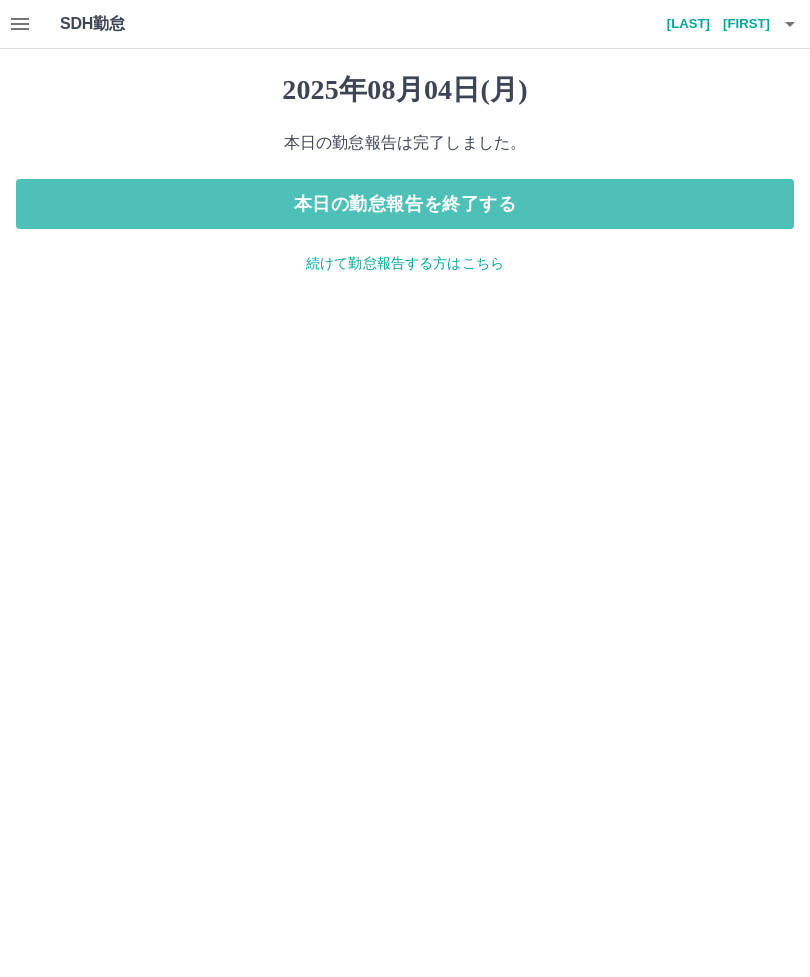 click on "本日の勤怠報告を終了する" at bounding box center [405, 204] 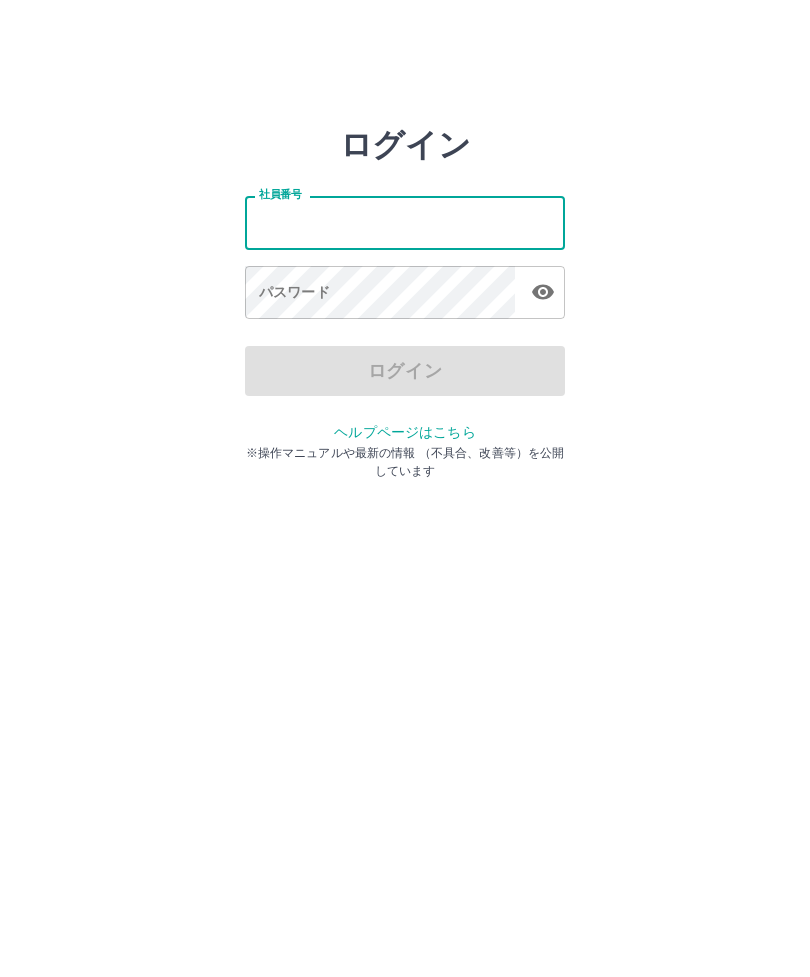 scroll, scrollTop: 0, scrollLeft: 0, axis: both 